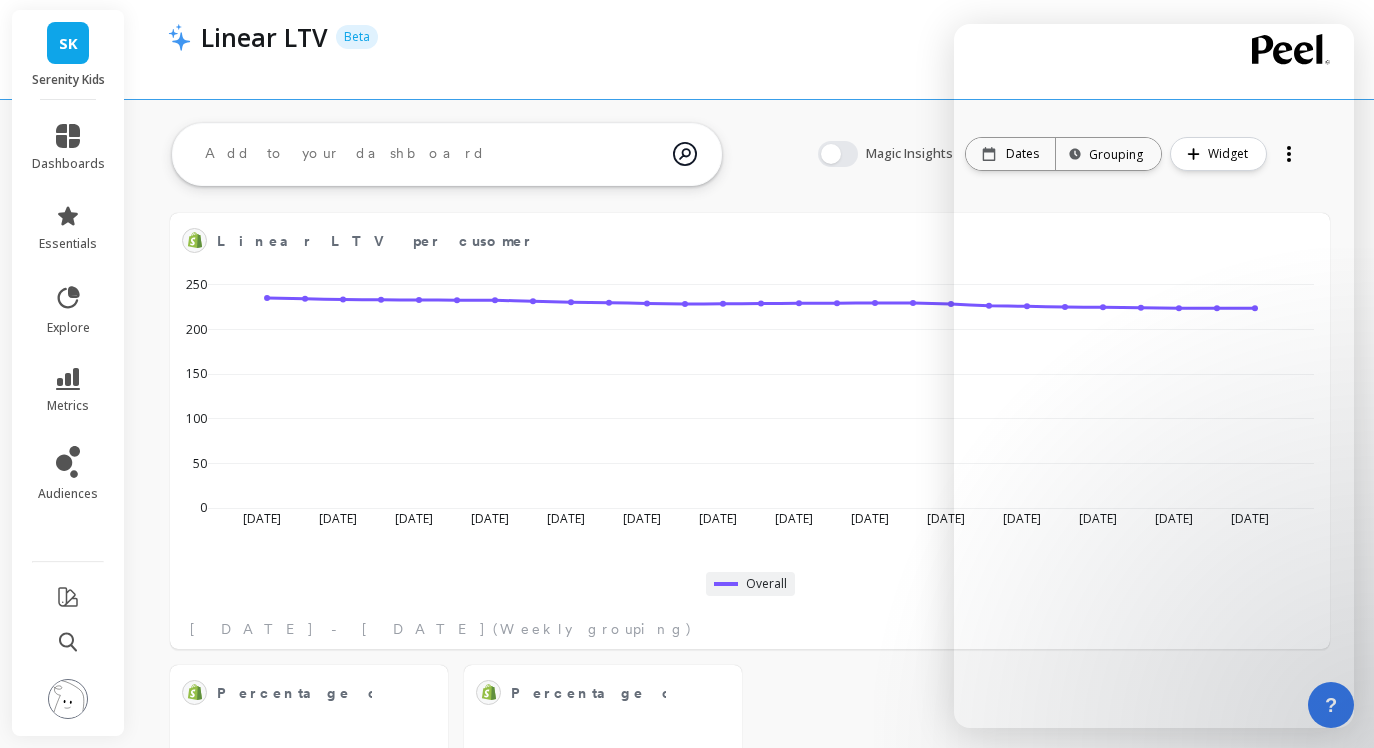 scroll, scrollTop: 126, scrollLeft: 0, axis: vertical 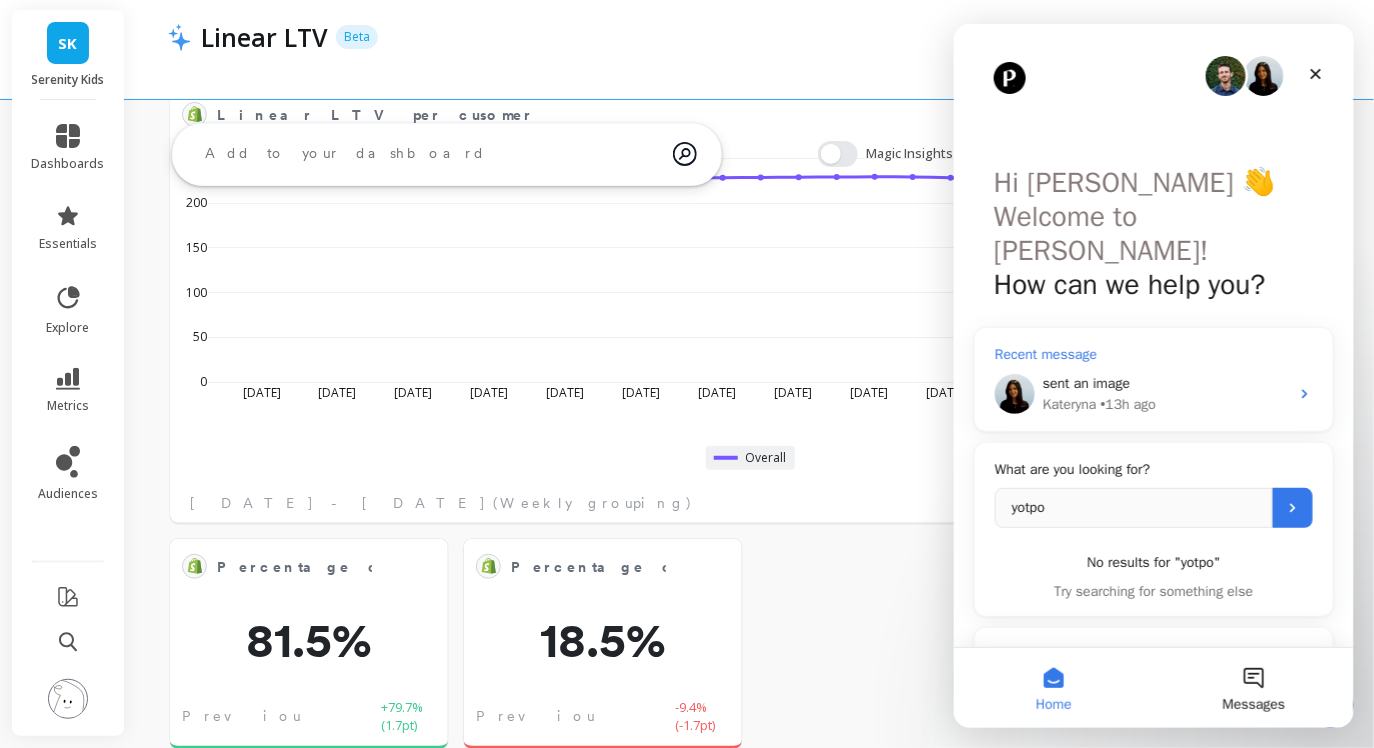 click on "sent an image" at bounding box center [1165, 382] 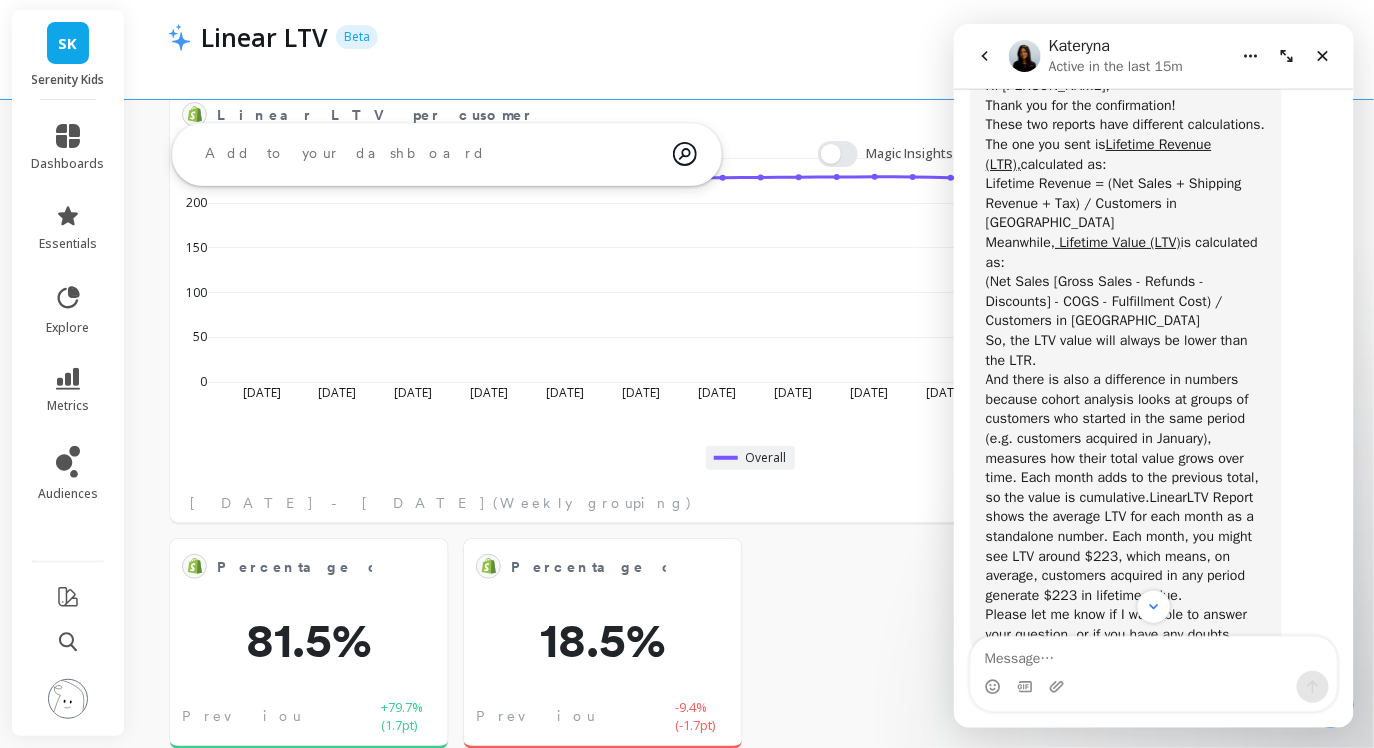 scroll, scrollTop: 1846, scrollLeft: 0, axis: vertical 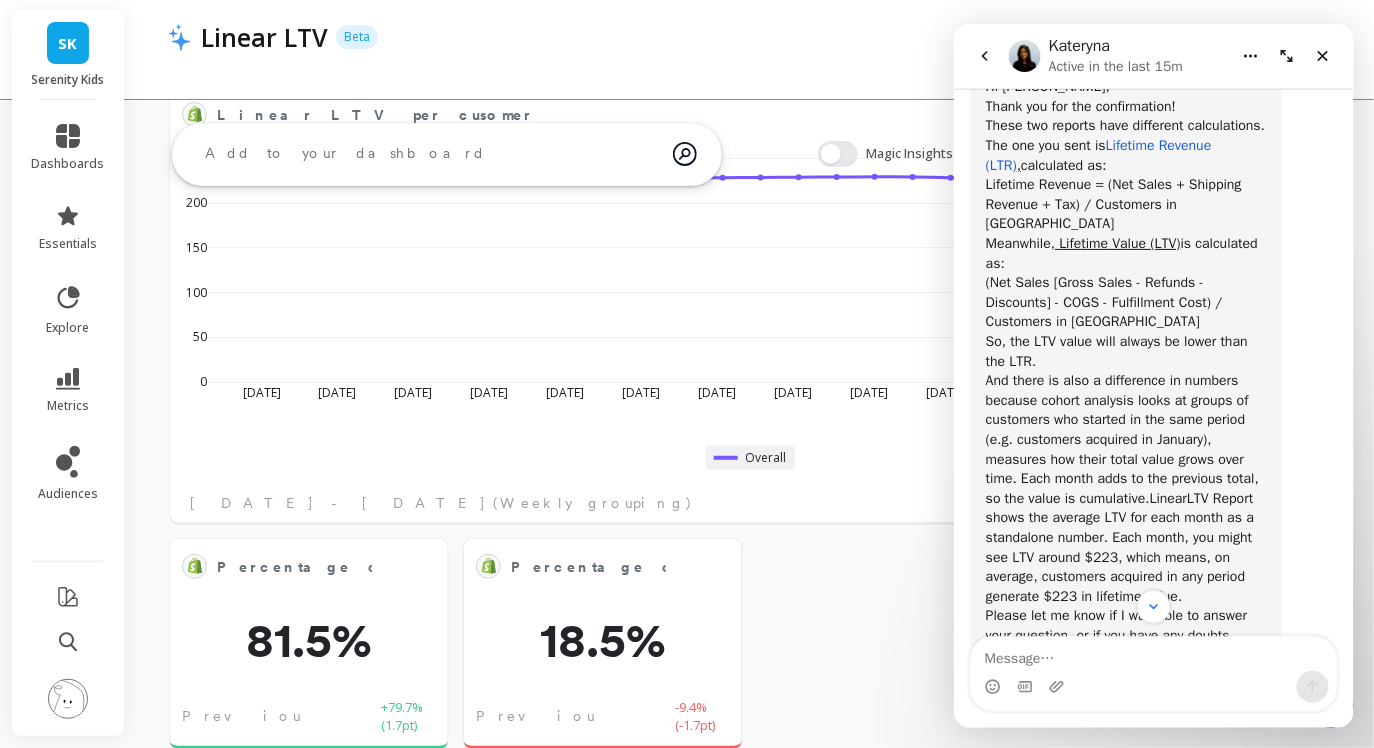 click on "Lifetime Revenue (LTR)" at bounding box center (1098, 154) 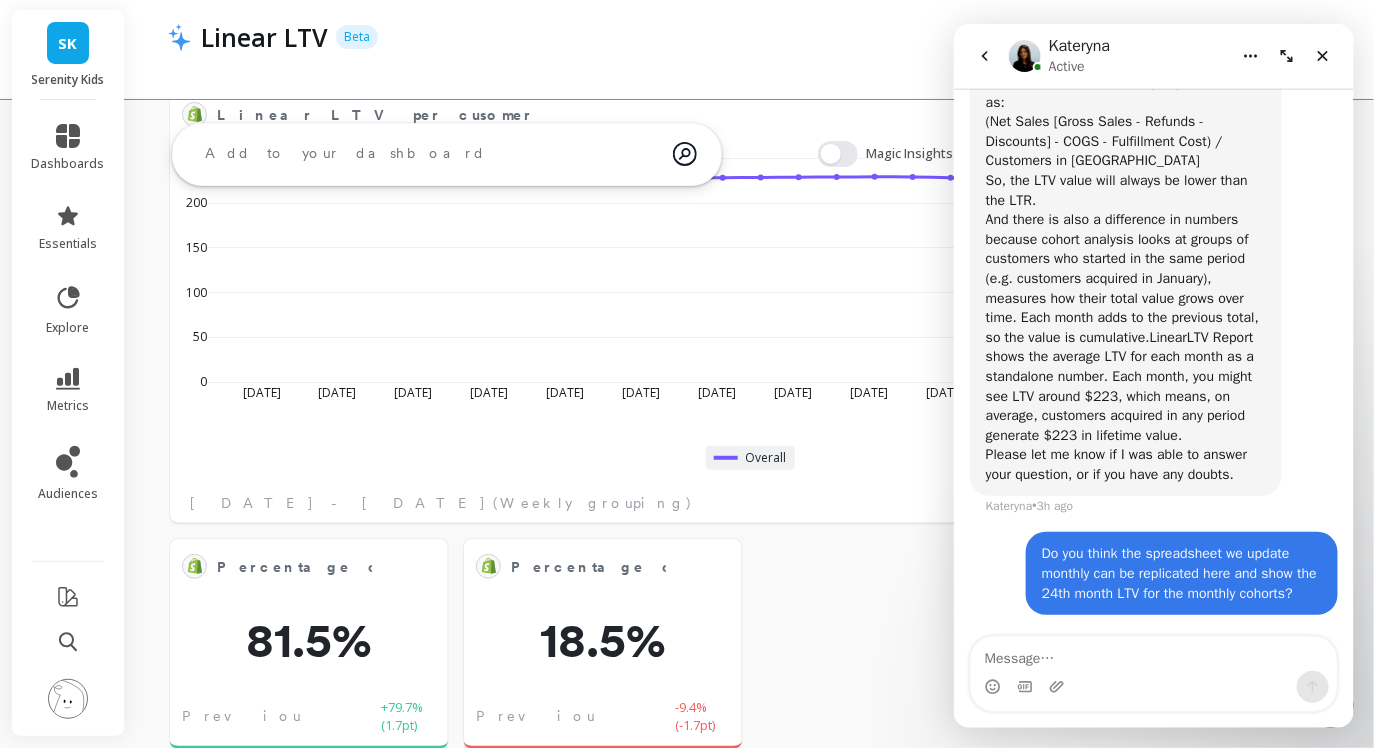 scroll, scrollTop: 2085, scrollLeft: 0, axis: vertical 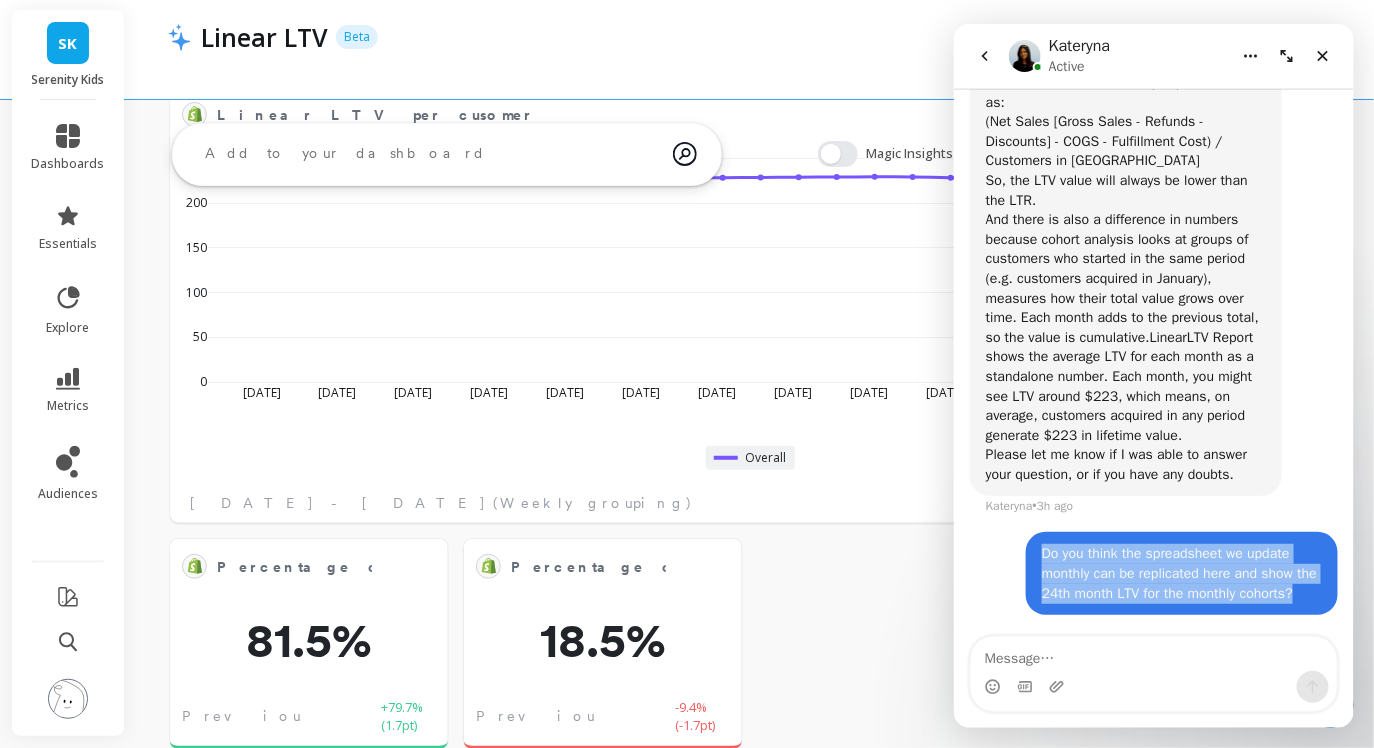 drag, startPoint x: 1042, startPoint y: 535, endPoint x: 1132, endPoint y: 598, distance: 109.859 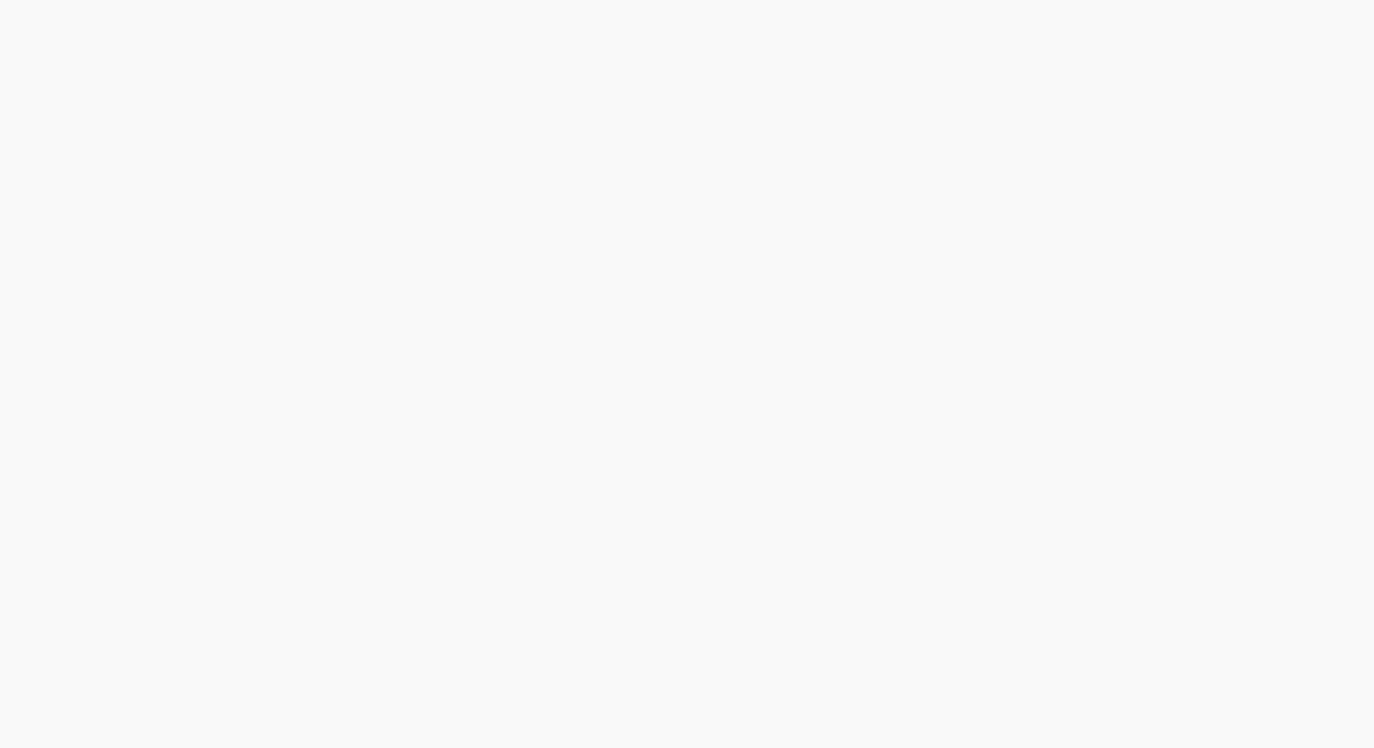 scroll, scrollTop: 0, scrollLeft: 0, axis: both 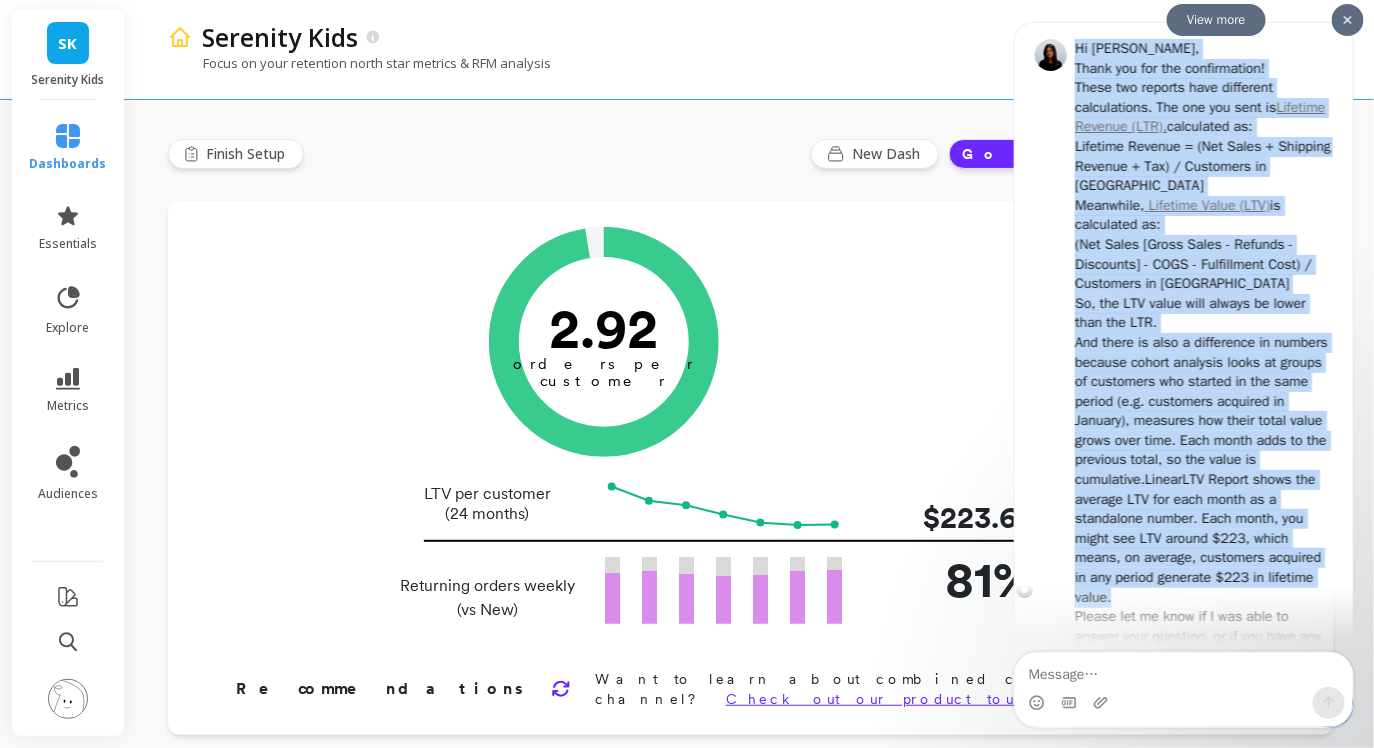 drag, startPoint x: 1071, startPoint y: 48, endPoint x: 1295, endPoint y: 591, distance: 587.3883 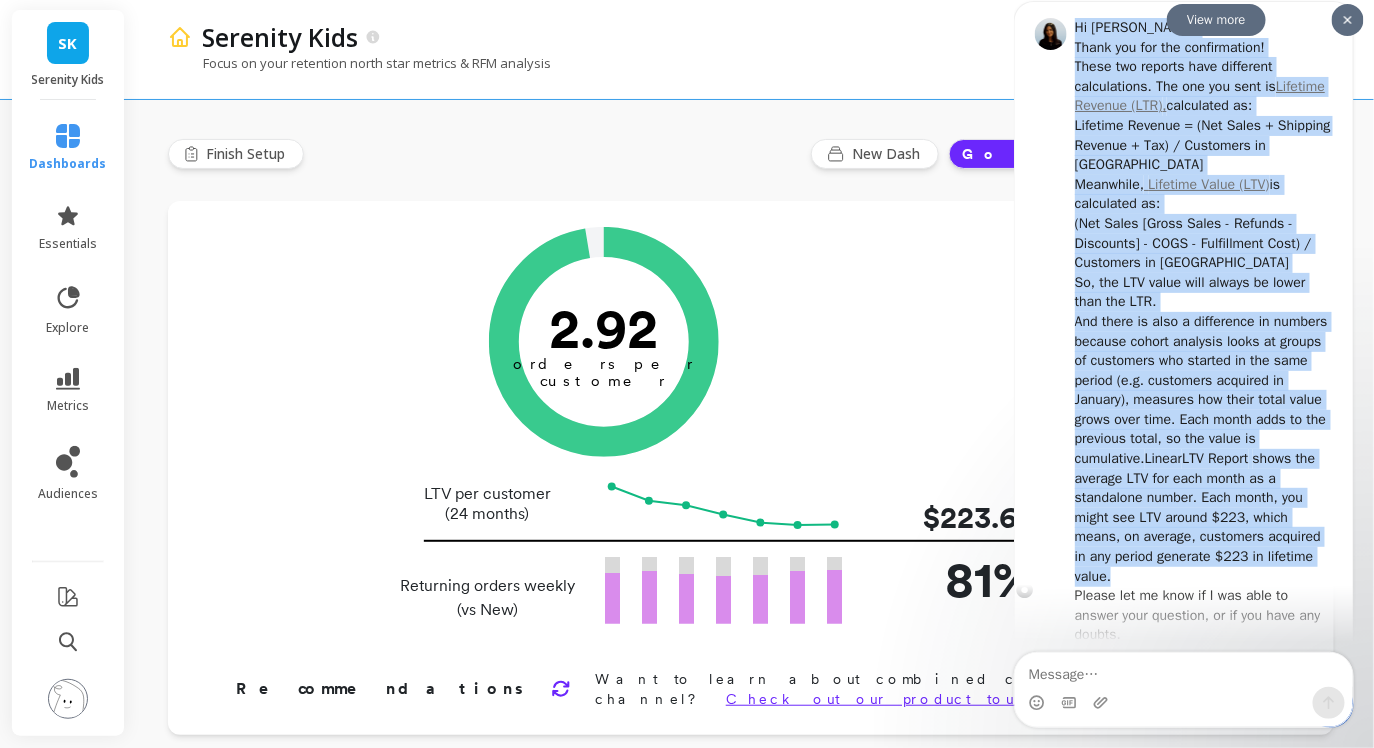scroll, scrollTop: 0, scrollLeft: 0, axis: both 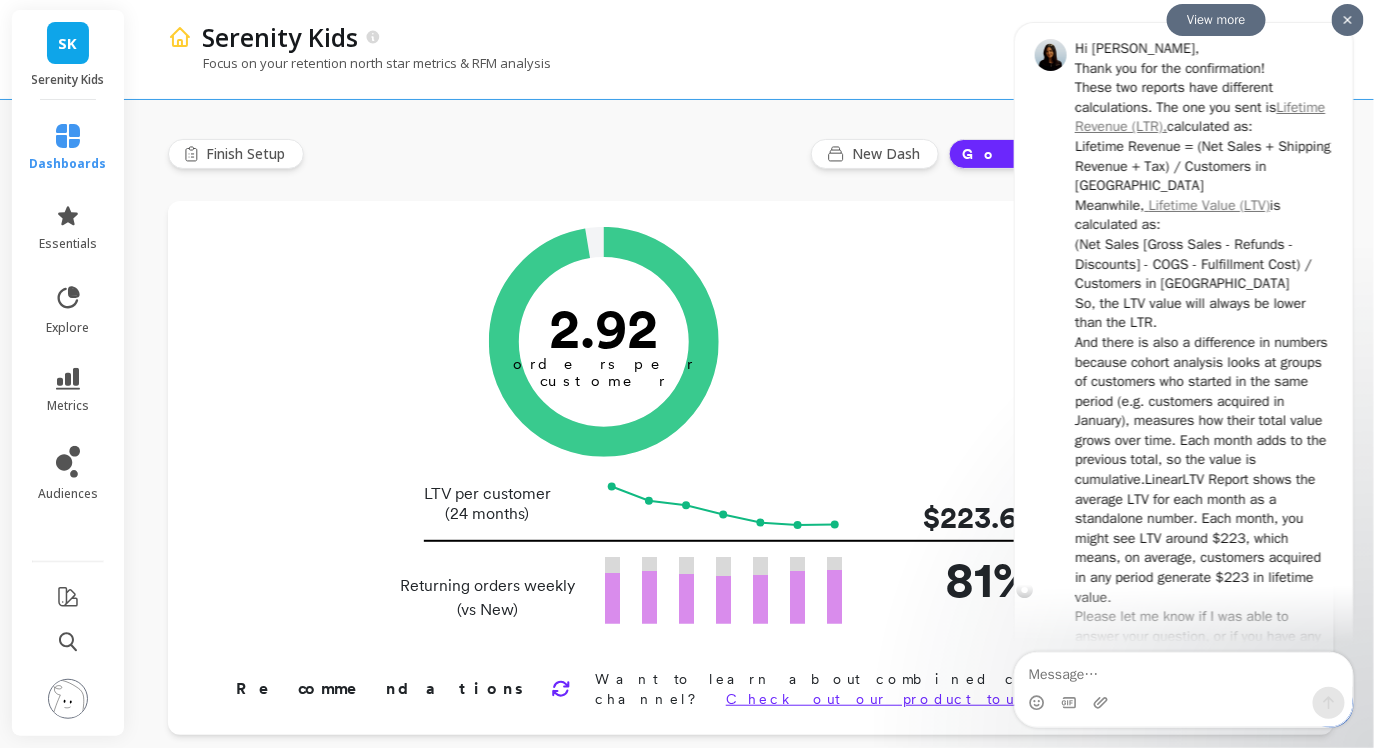 click on "These two reports have different calculations. The one you sent is  Lifetime Revenue (LTR) ,  calculated as:" at bounding box center [1203, 107] 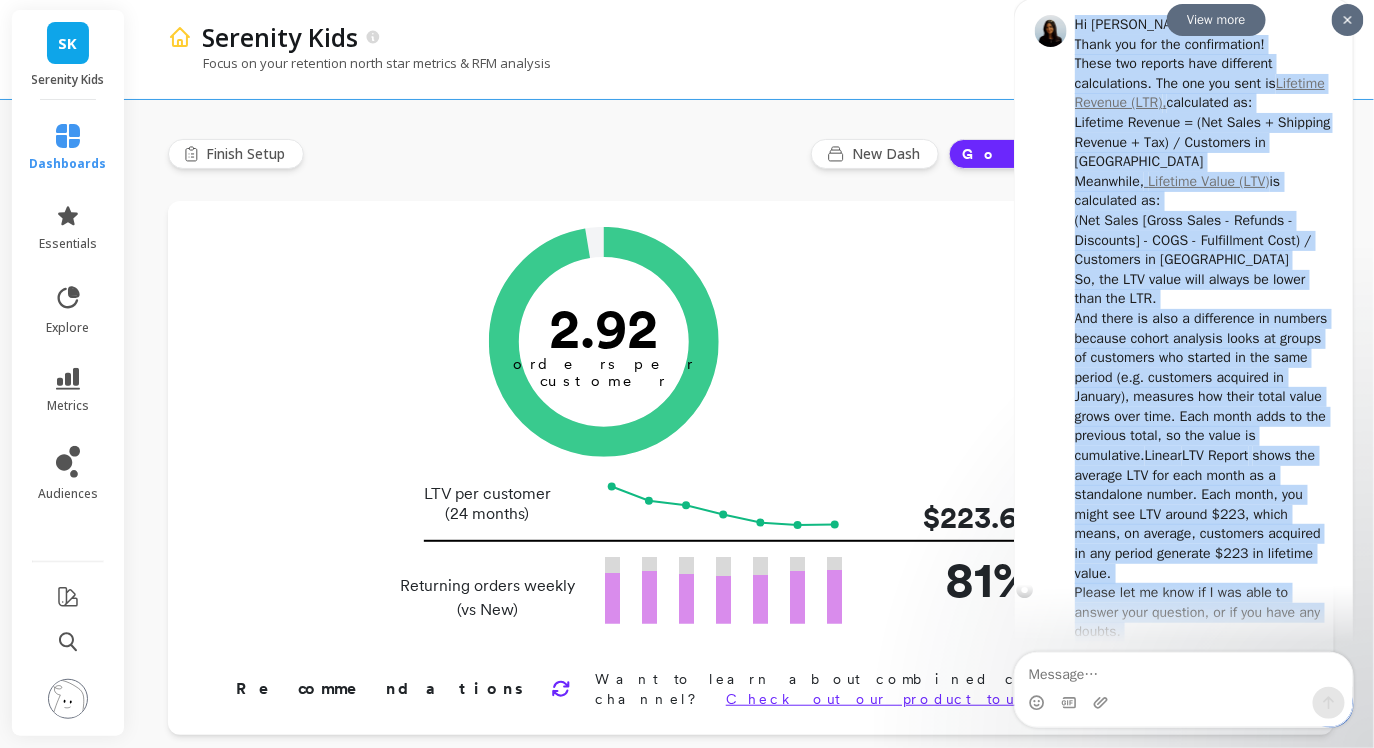 scroll, scrollTop: 60, scrollLeft: 0, axis: vertical 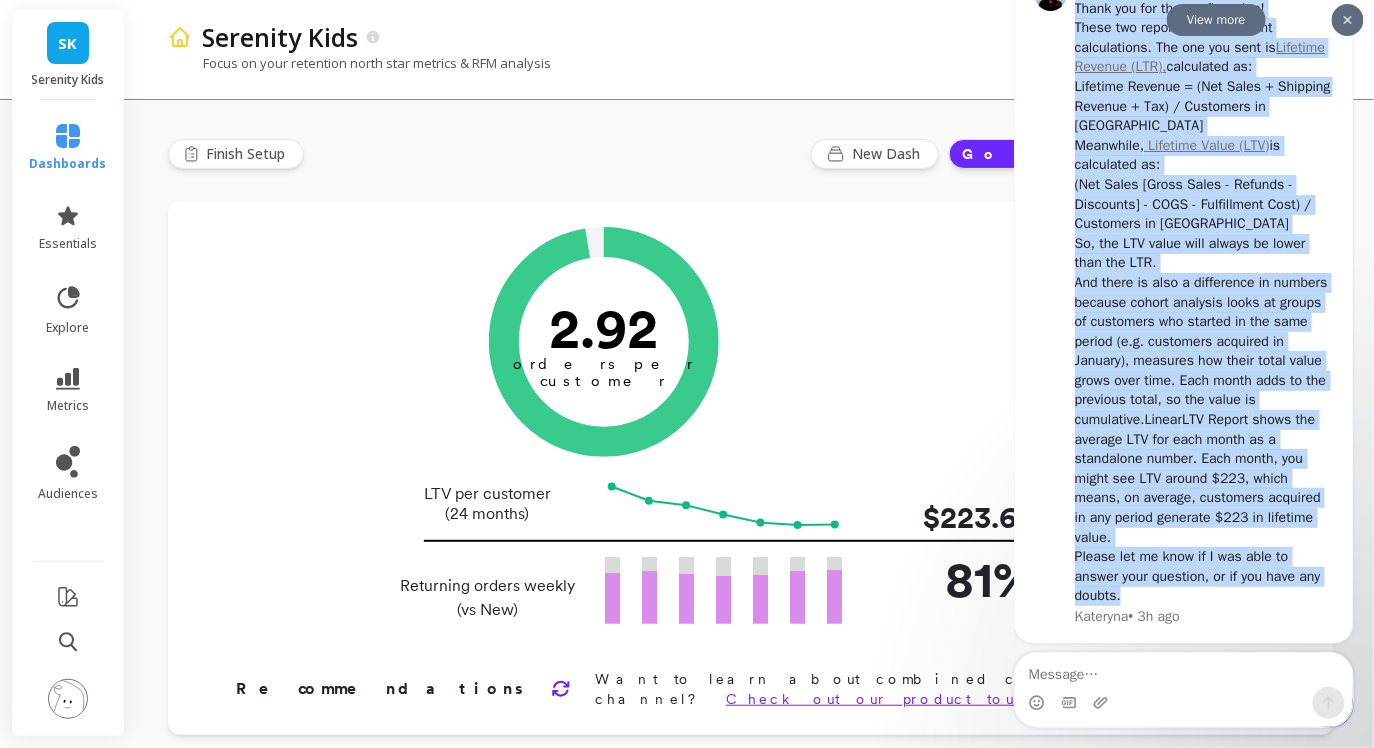 drag, startPoint x: 1075, startPoint y: 50, endPoint x: 1214, endPoint y: 598, distance: 565.3539 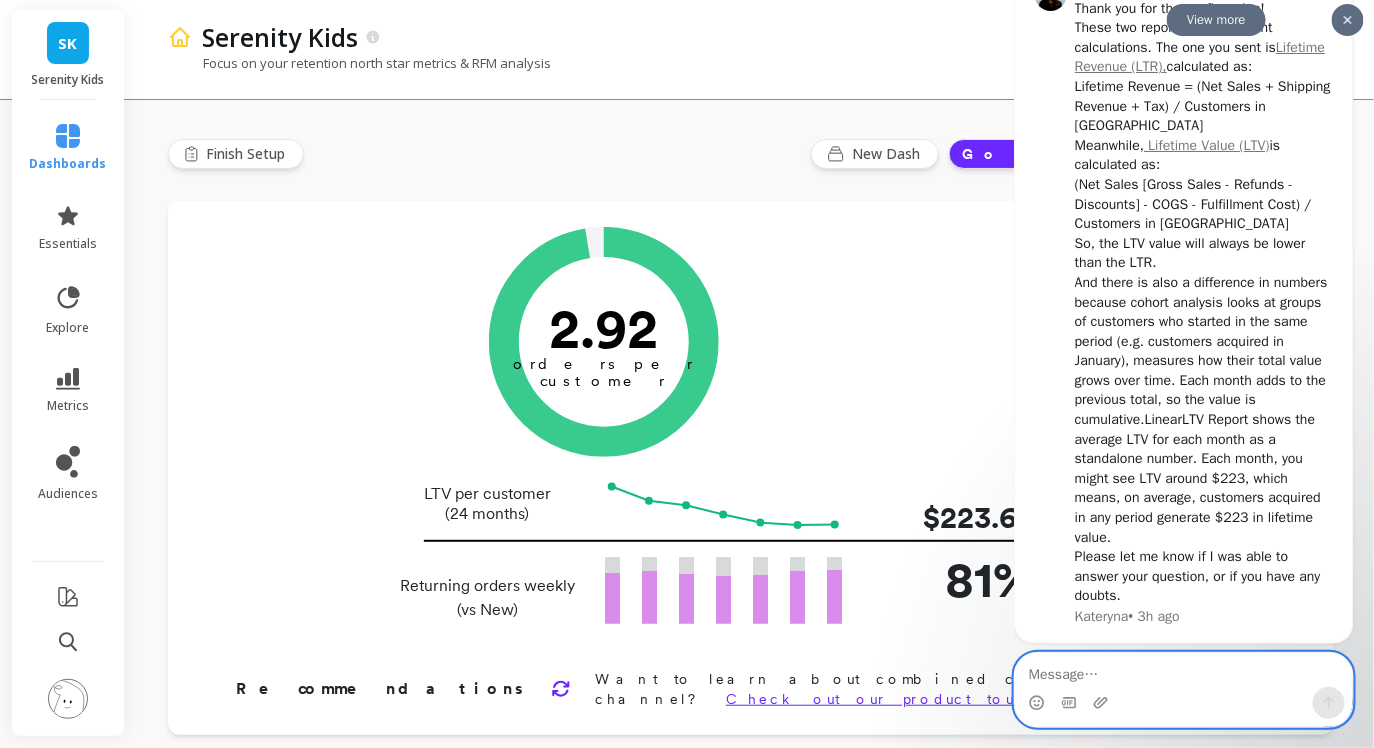 click at bounding box center [1183, 670] 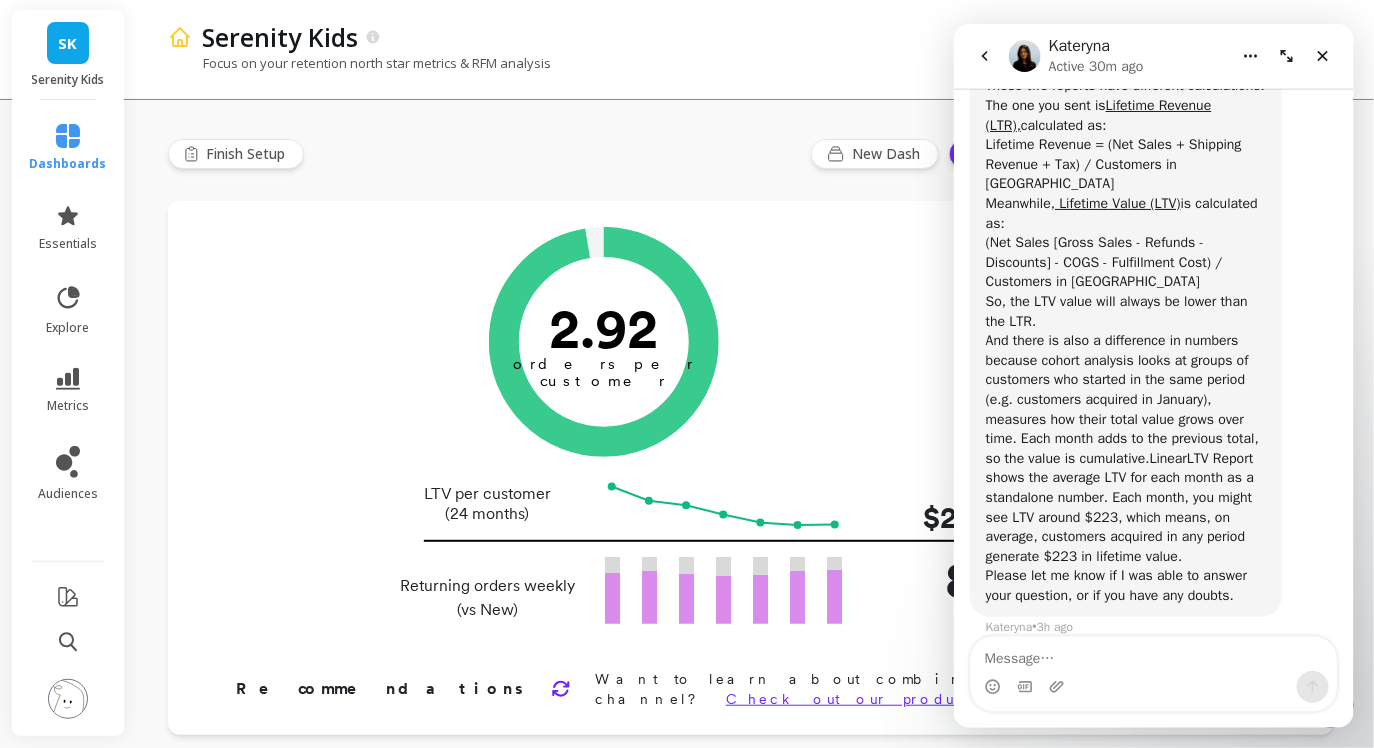 scroll, scrollTop: 1966, scrollLeft: 0, axis: vertical 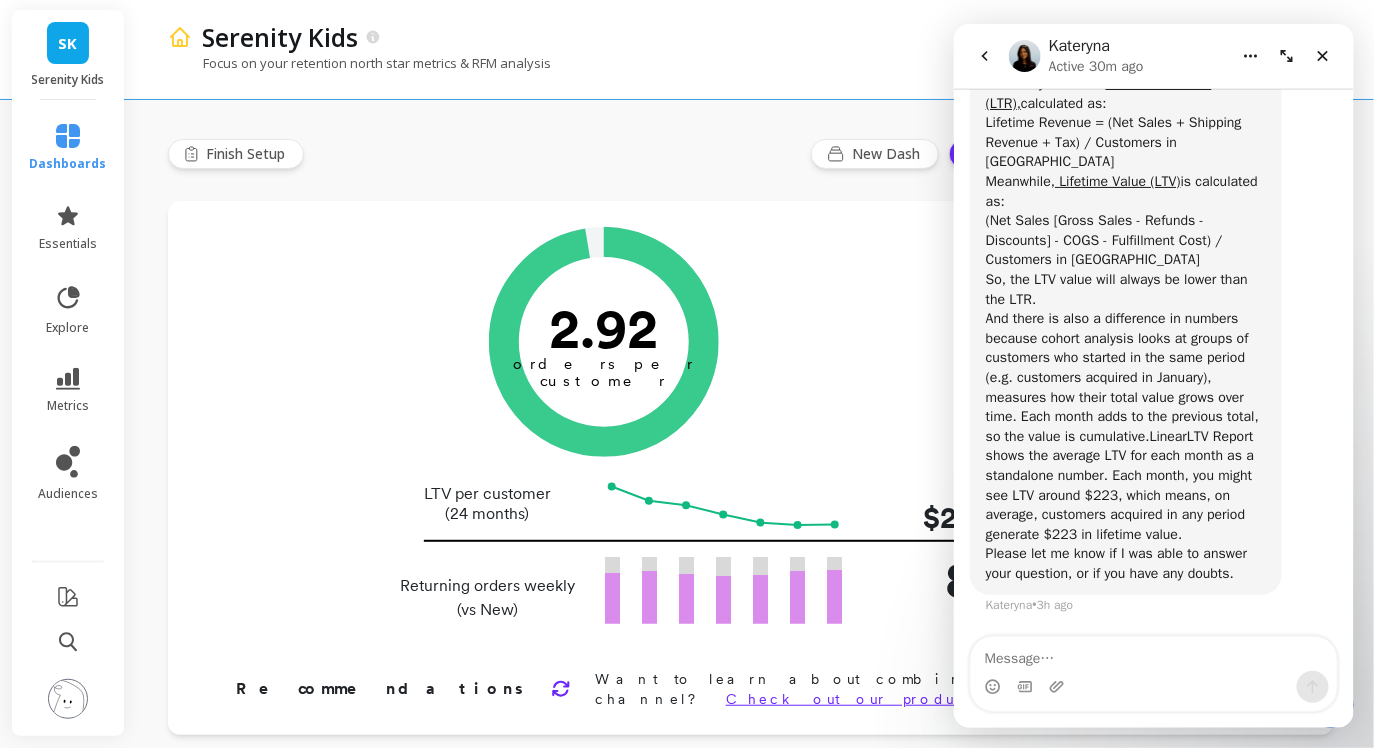 click at bounding box center (1153, 653) 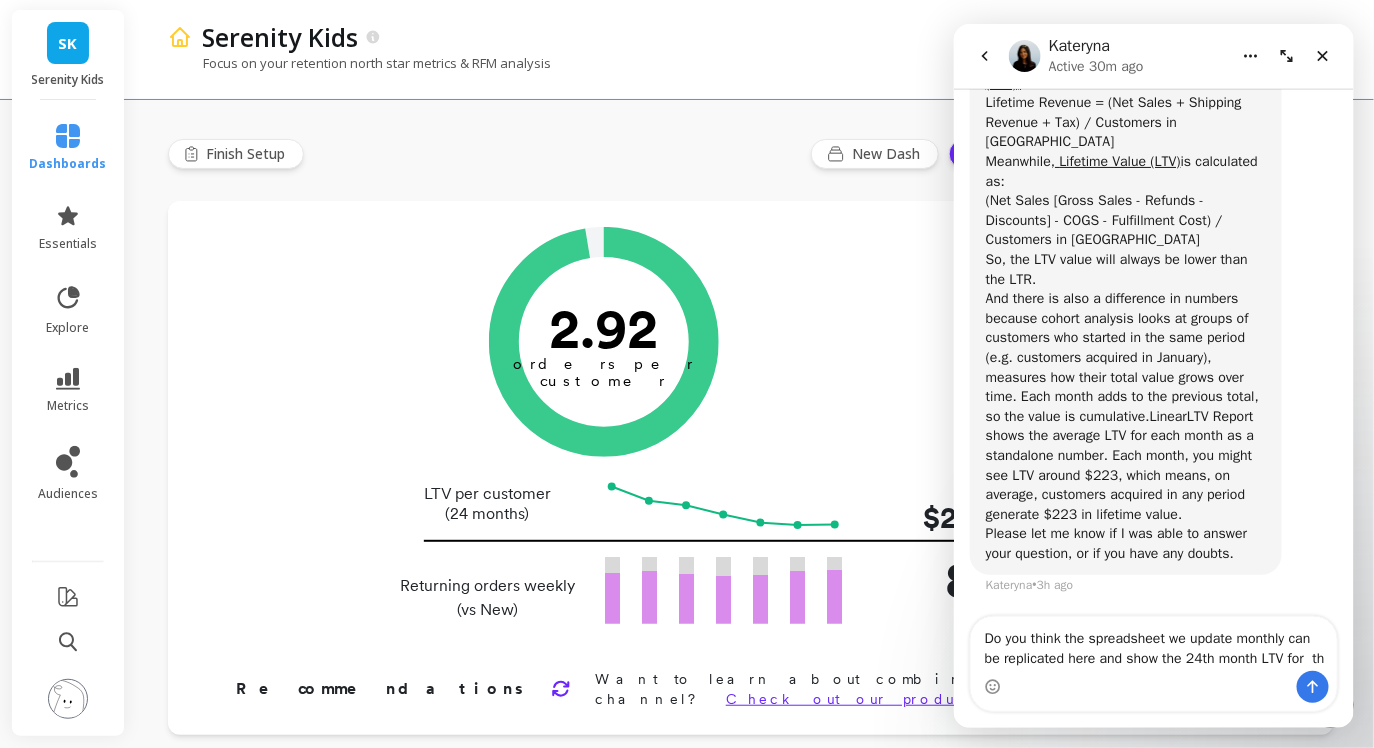 scroll, scrollTop: 2006, scrollLeft: 0, axis: vertical 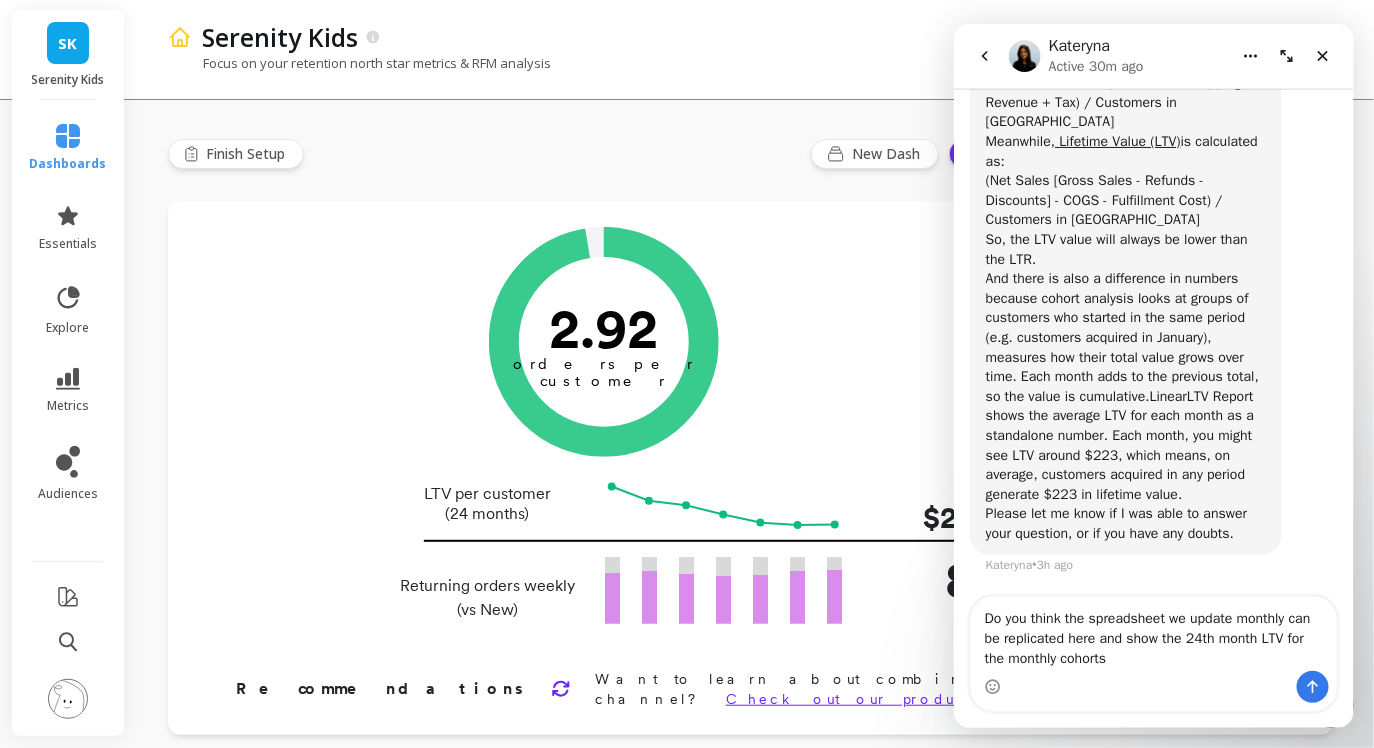 type on "Do you think the spreadsheet we update monthly can be replicated here and show the 24th month LTV for  the monthly cohorts?" 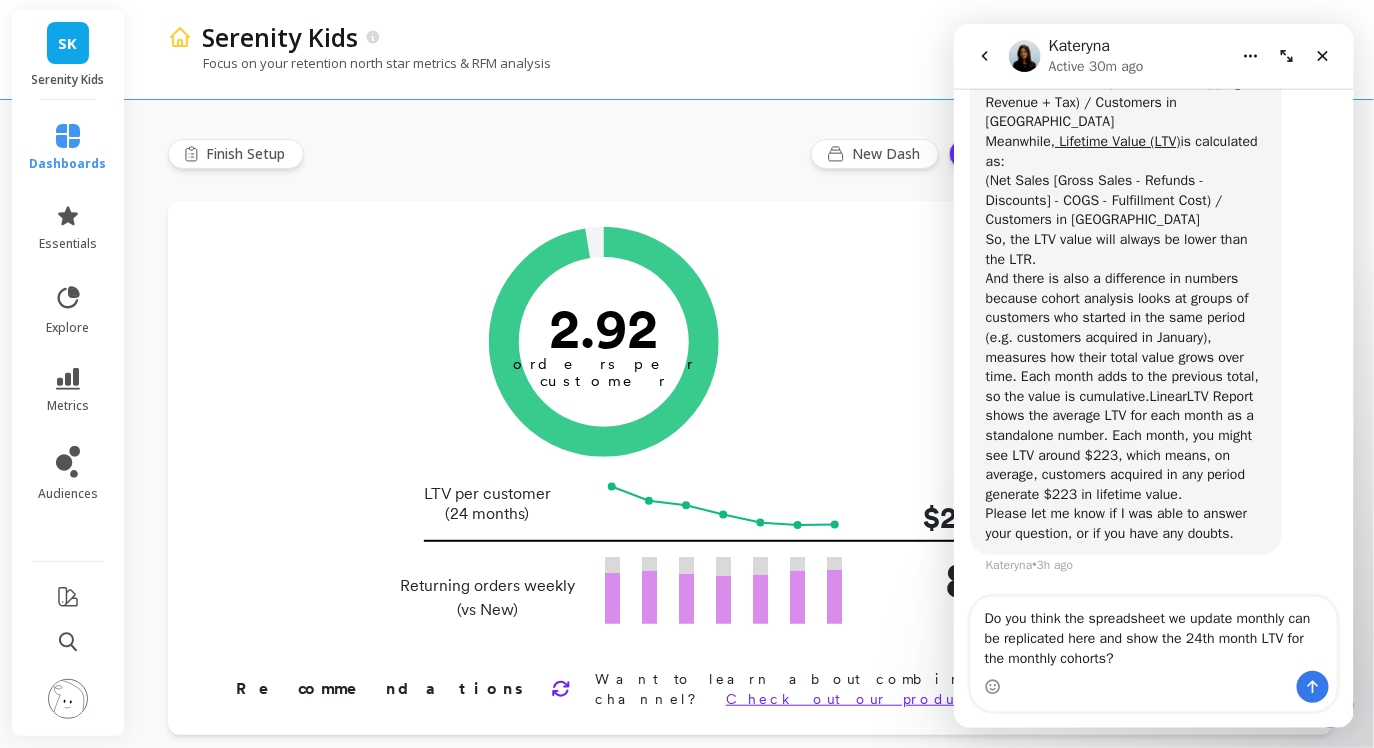 type 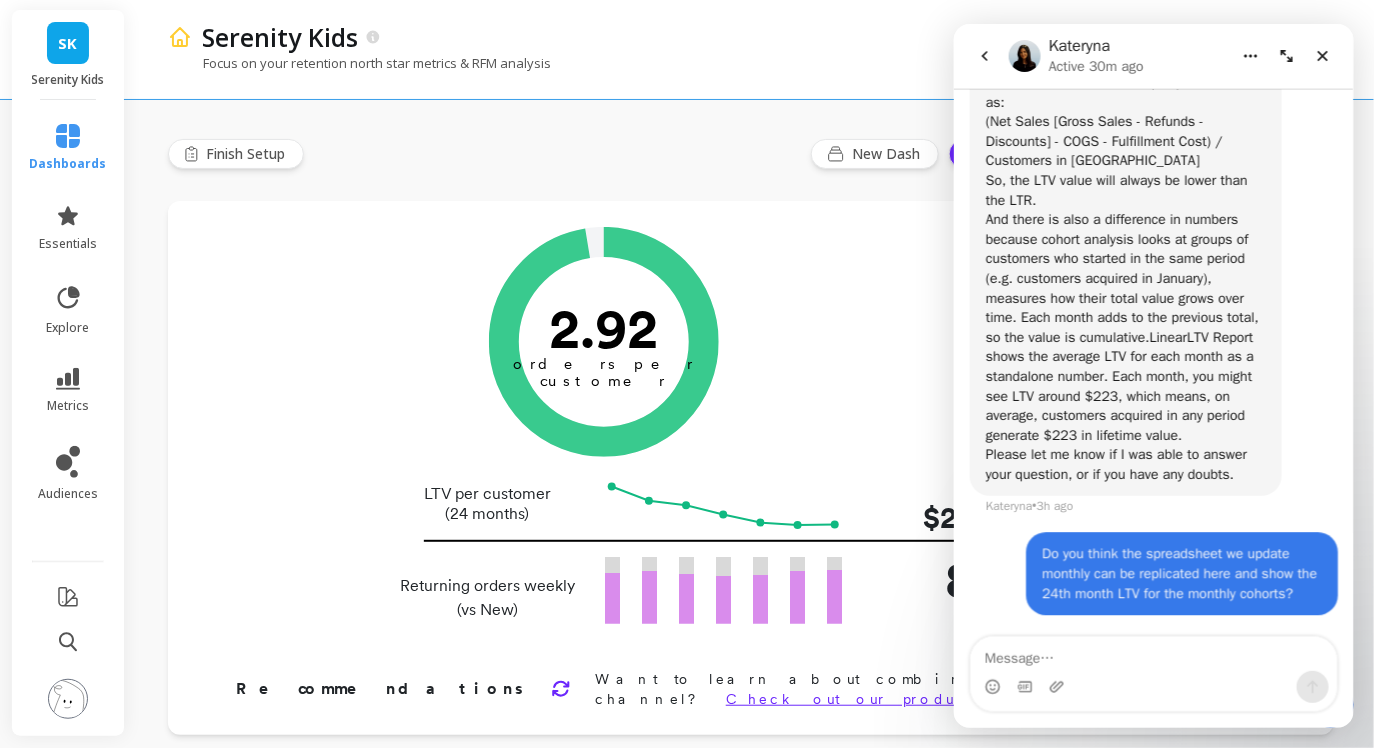 scroll, scrollTop: 2085, scrollLeft: 0, axis: vertical 